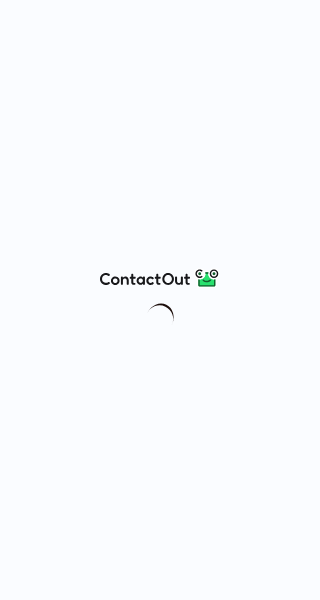 scroll, scrollTop: 0, scrollLeft: 0, axis: both 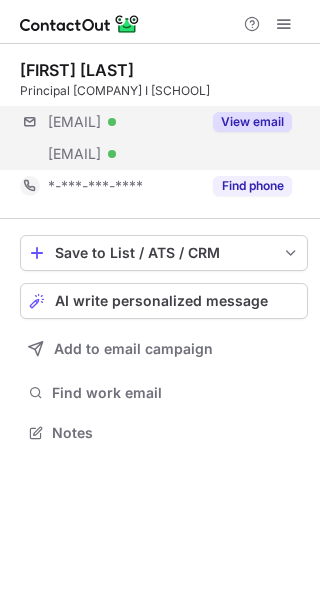 click on "***@web.de Verified ***@oliverwyman.com Verified View email" at bounding box center (164, 138) 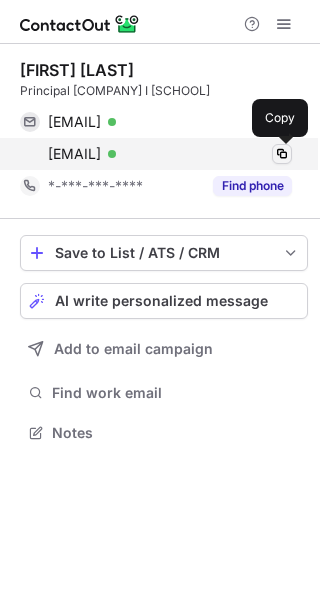 click at bounding box center [282, 154] 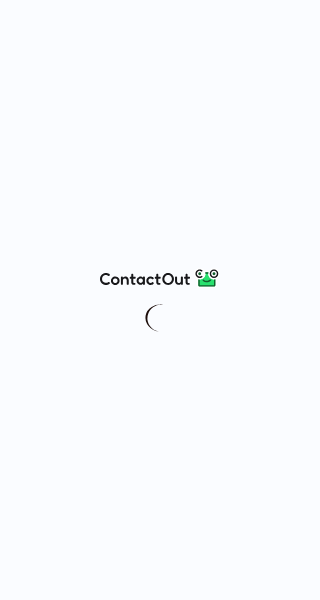 scroll, scrollTop: 0, scrollLeft: 0, axis: both 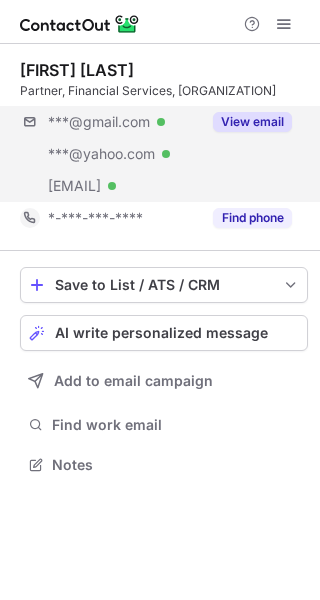 click on "[EMAIL] Verified [EMAIL] Verified [EMAIL] Verified View email" at bounding box center [164, 154] 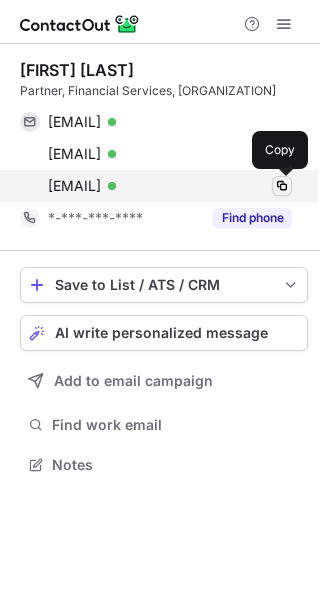 click at bounding box center [282, 186] 